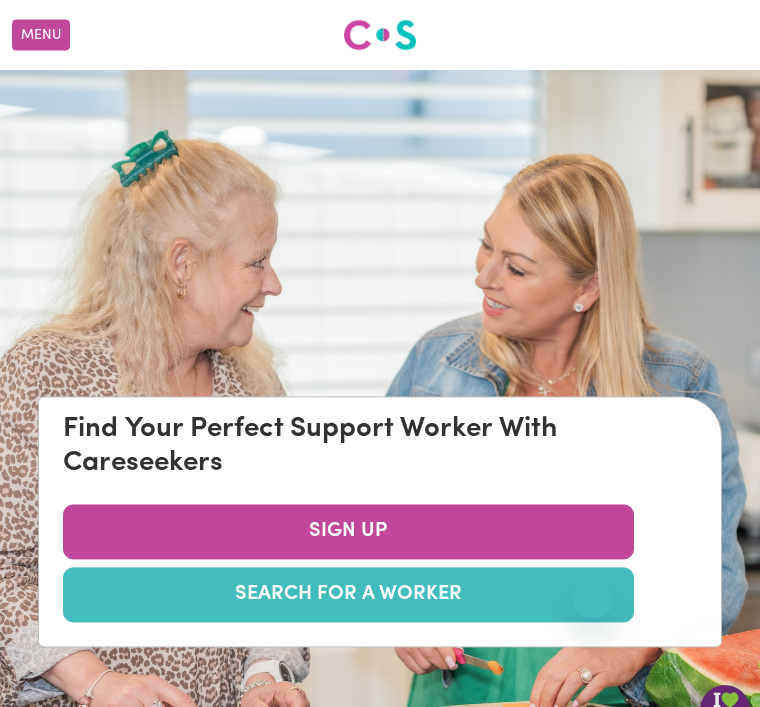 scroll, scrollTop: 0, scrollLeft: 0, axis: both 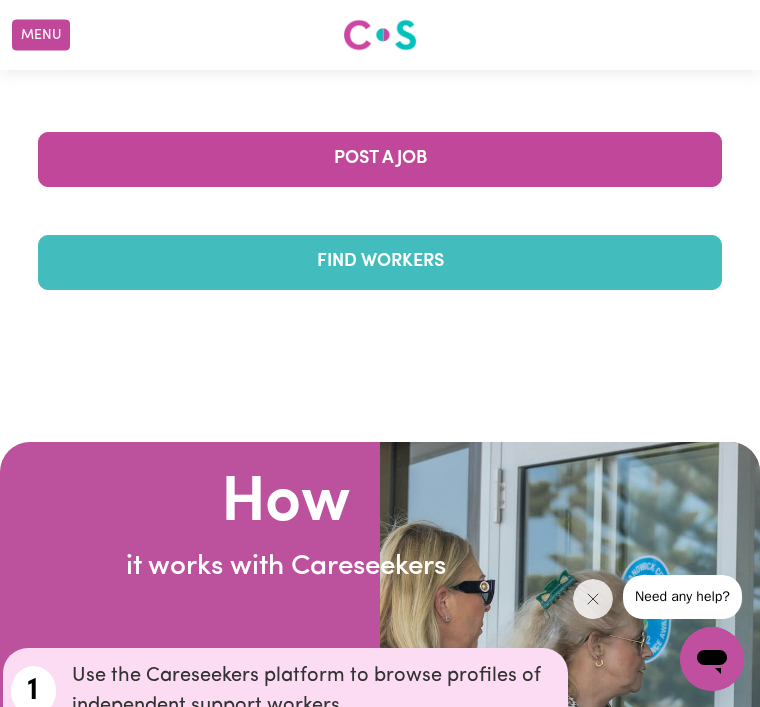 click on "FIND WORKERS" at bounding box center [380, 262] 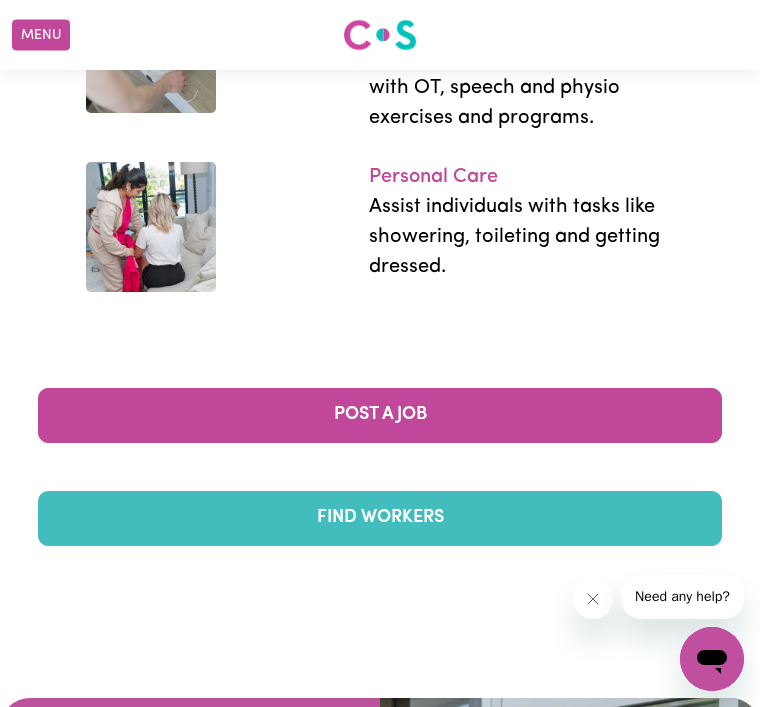 scroll, scrollTop: 3313, scrollLeft: 0, axis: vertical 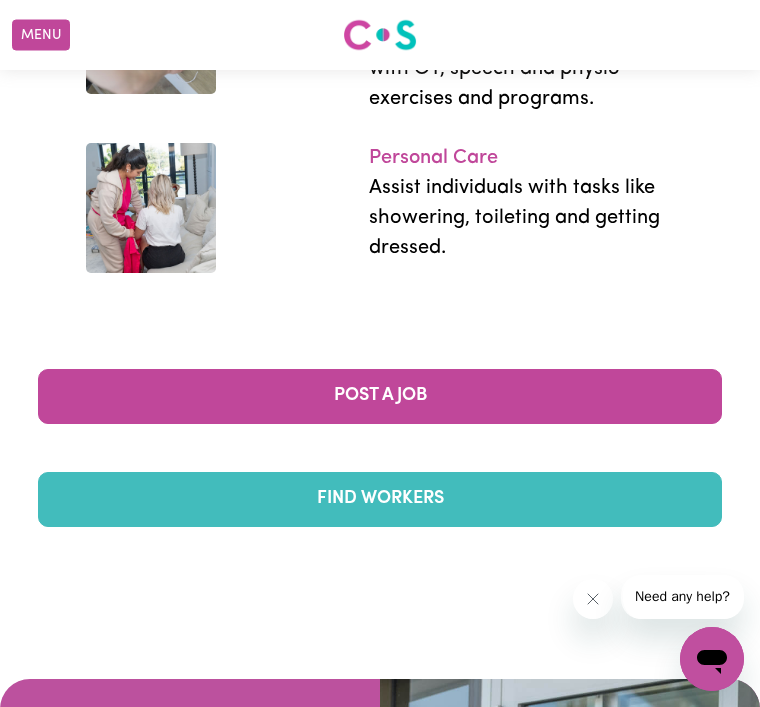 click on "FIND WORKERS" at bounding box center (380, 499) 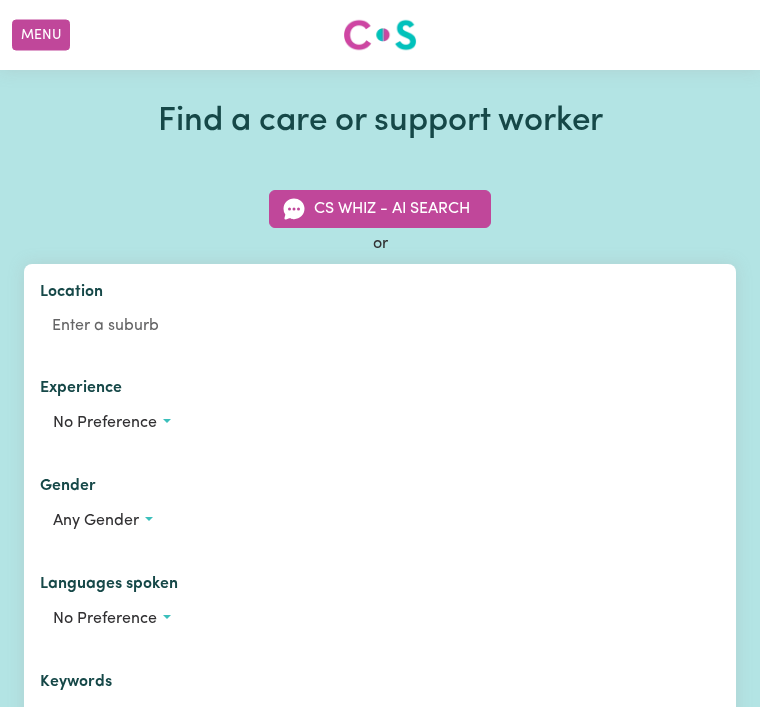 scroll, scrollTop: 0, scrollLeft: 0, axis: both 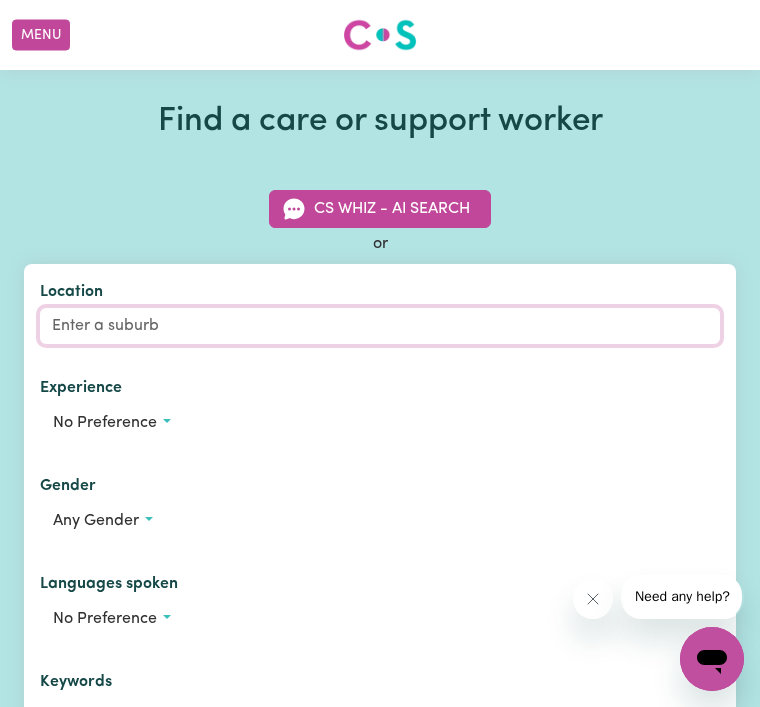 click on "Location" at bounding box center (380, 326) 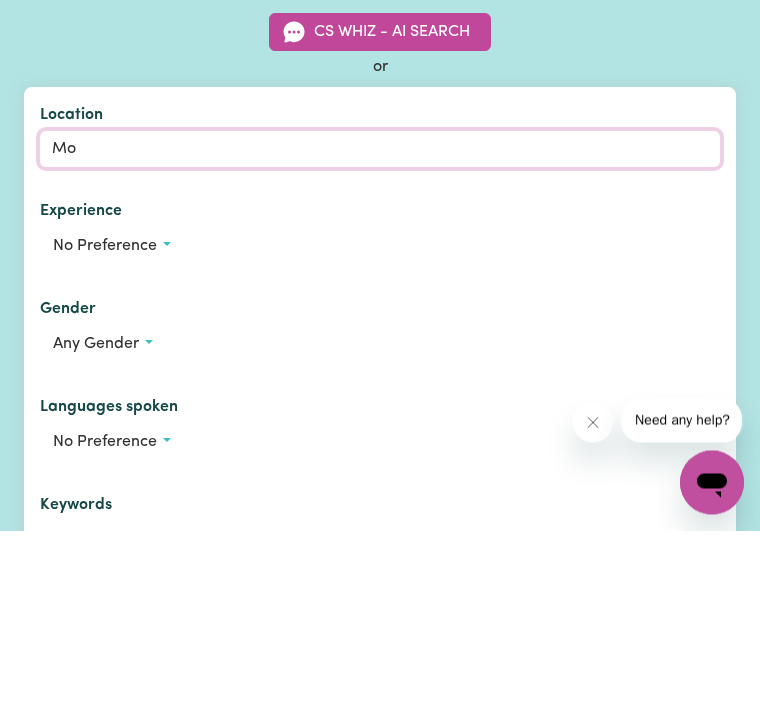 type on "Moo" 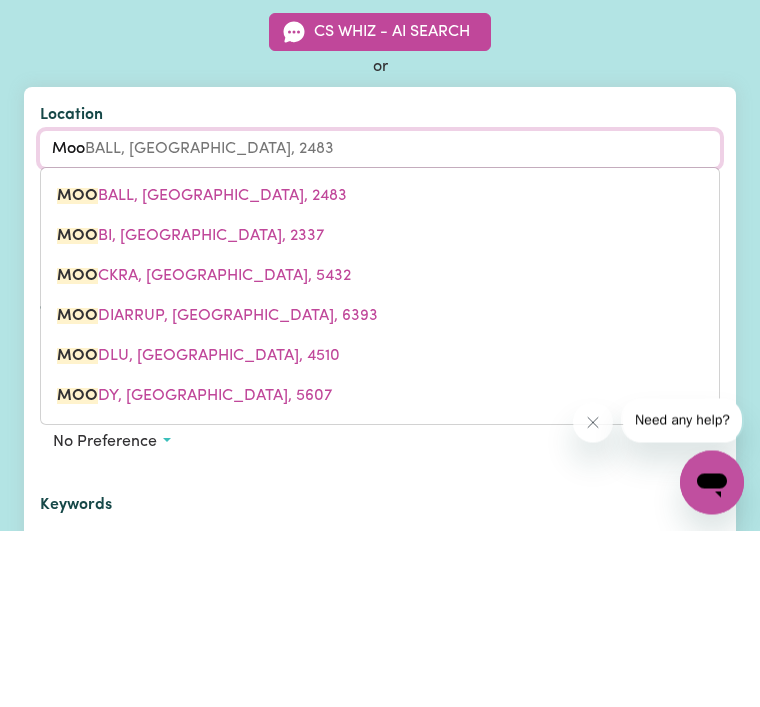 type on "MooBALL, New South Wales, 2483" 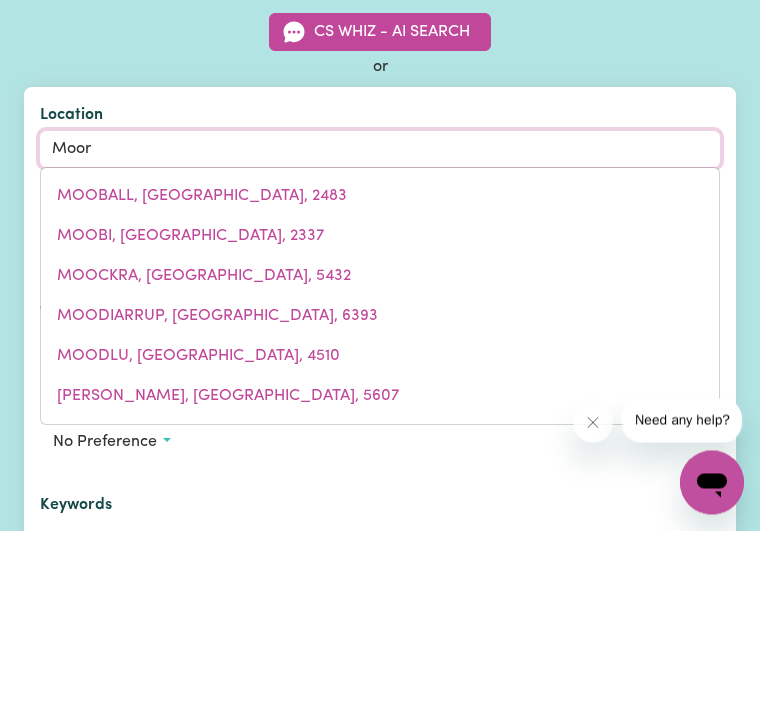 type on "MoorA, Victoria, 3612" 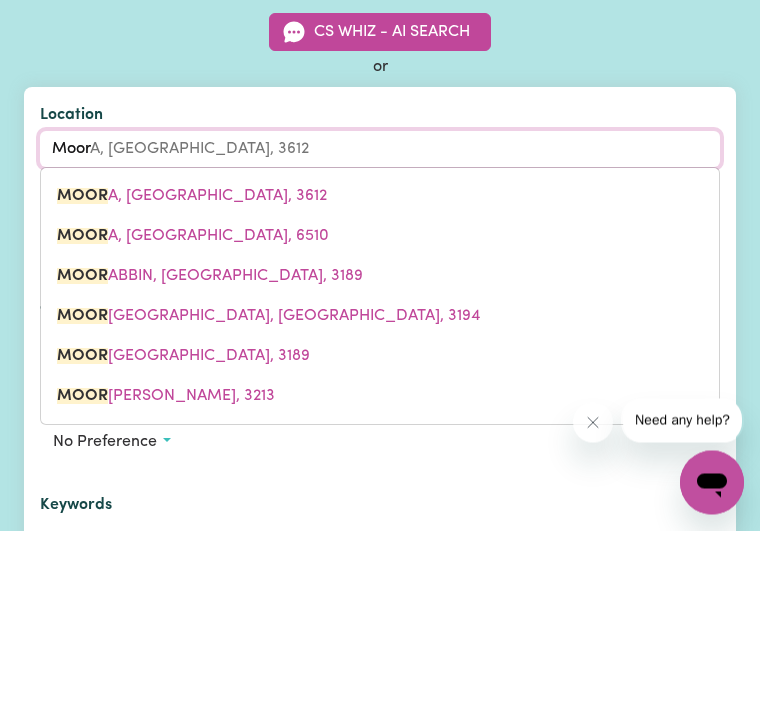 type on "Mooro" 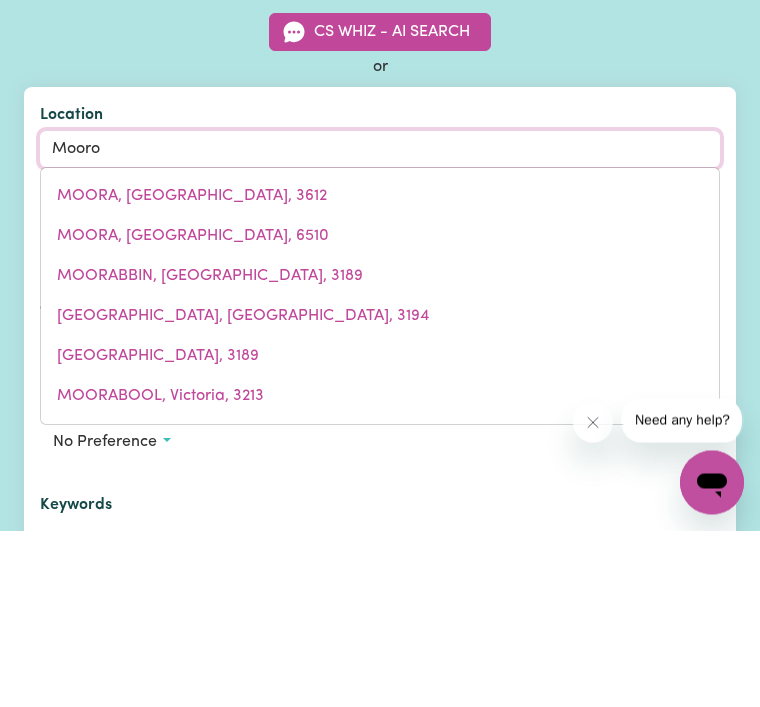 type on "Mooroo" 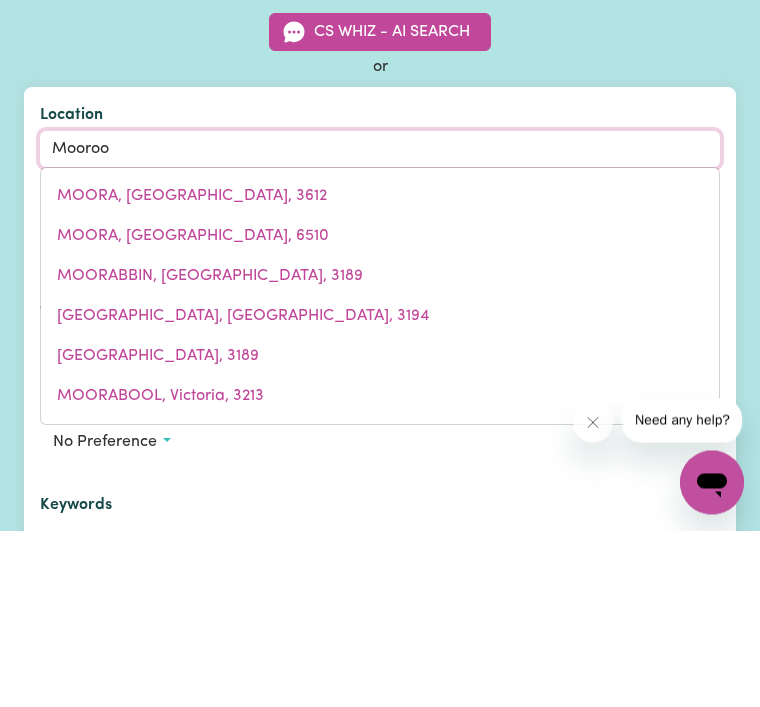 type on "MoorooBOOL, Queensland, 4870" 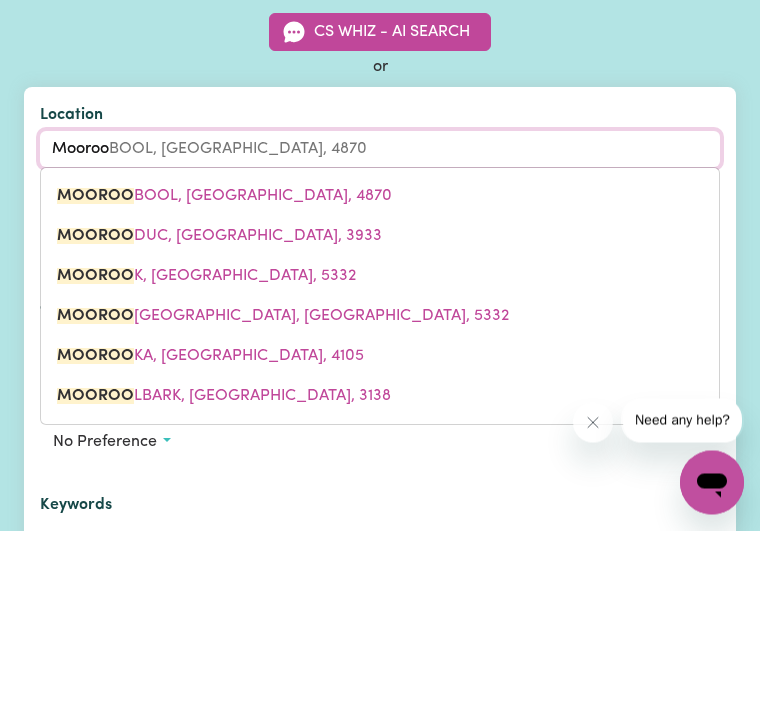 type on "Mooroolbark" 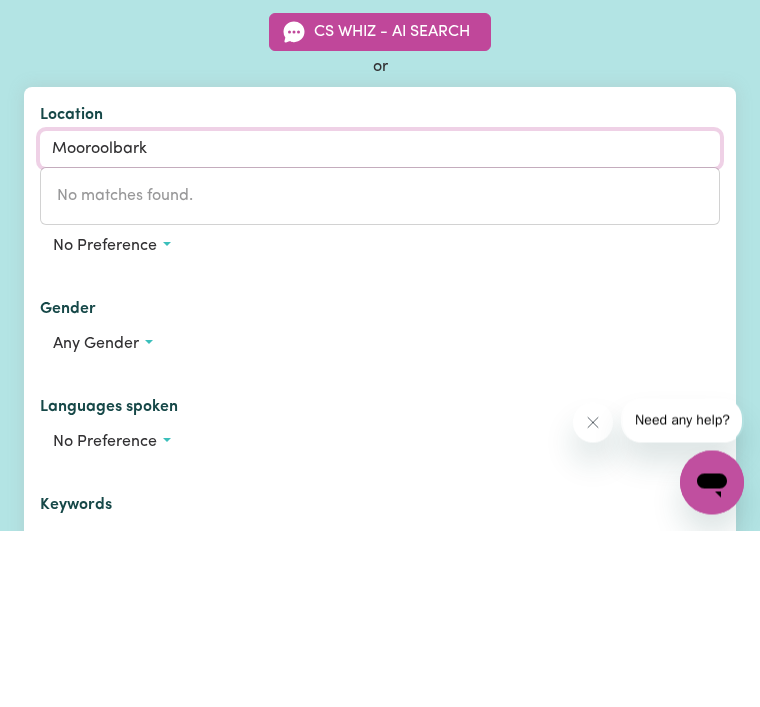type on "Mooroolbar" 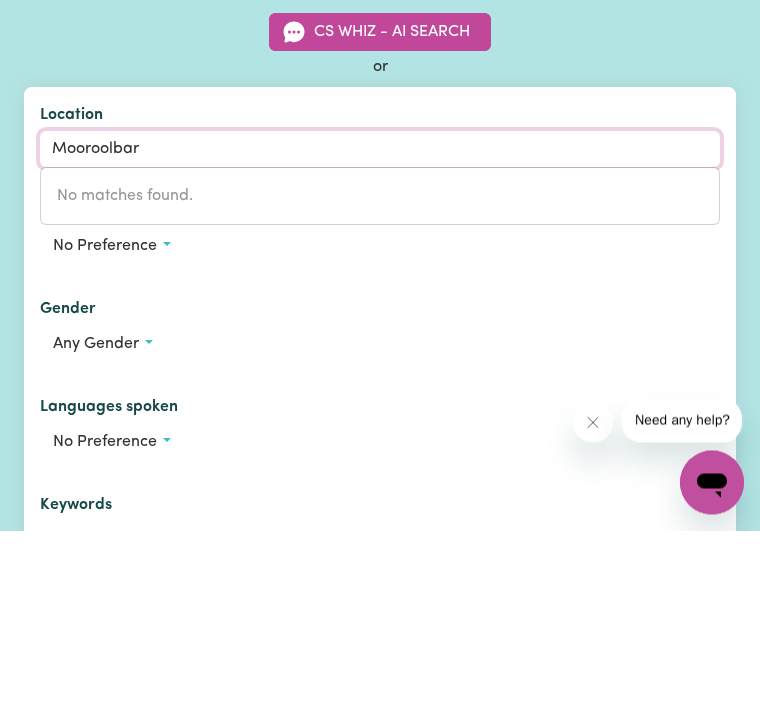 type on "MooroolbarK, Victoria, 3138" 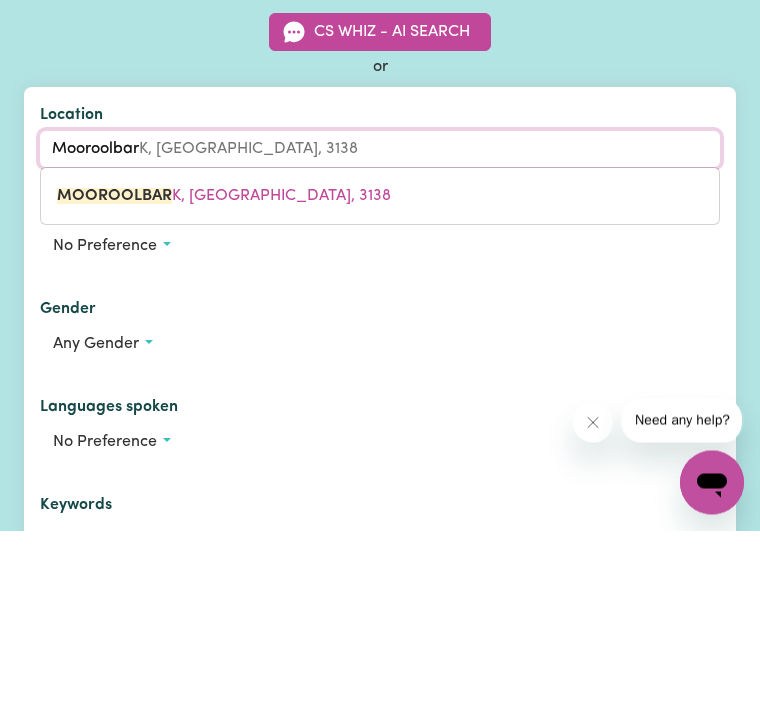 type on "Mooroolba" 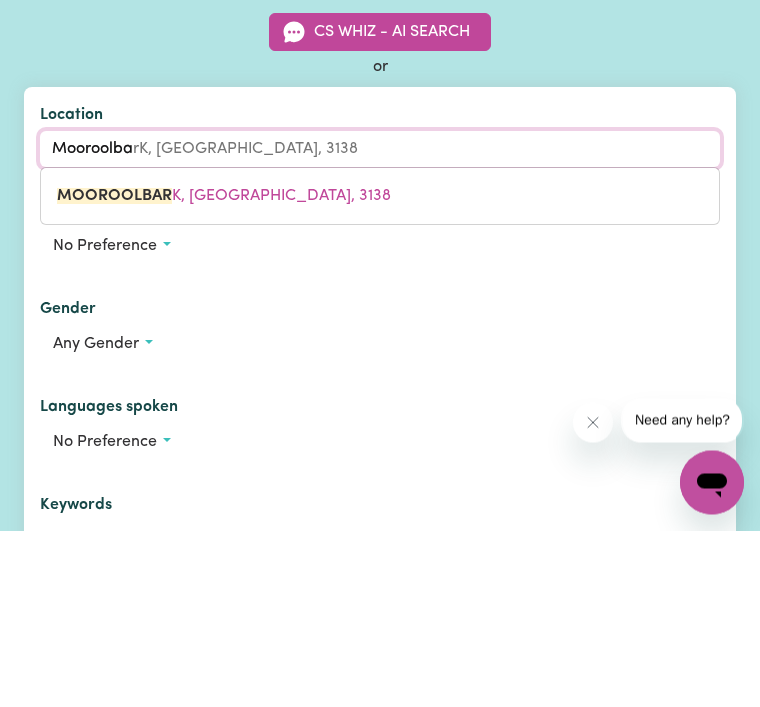 type on "MooroolbaRK, Victoria, 3138" 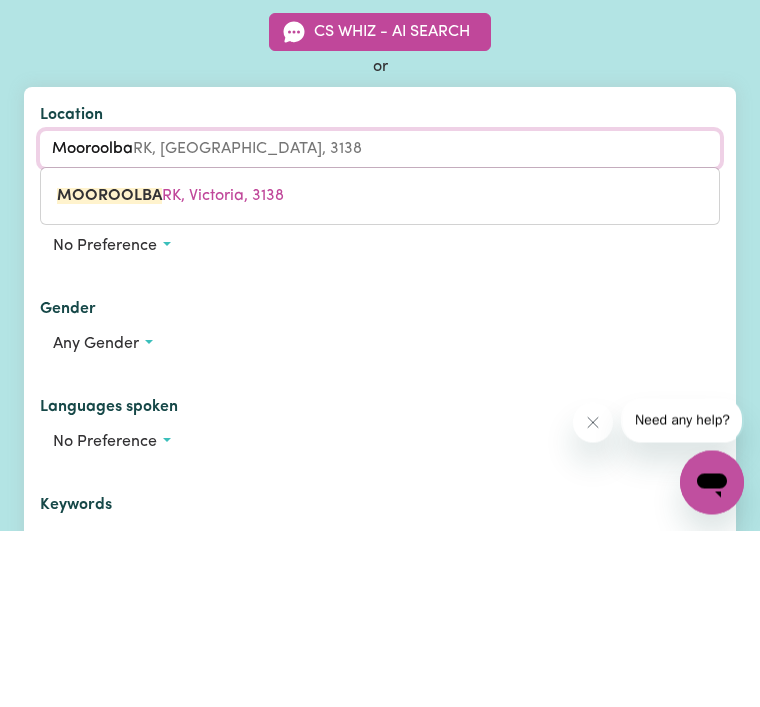 click on "MOOROOLBA RK, Victoria, 3138" at bounding box center [170, 373] 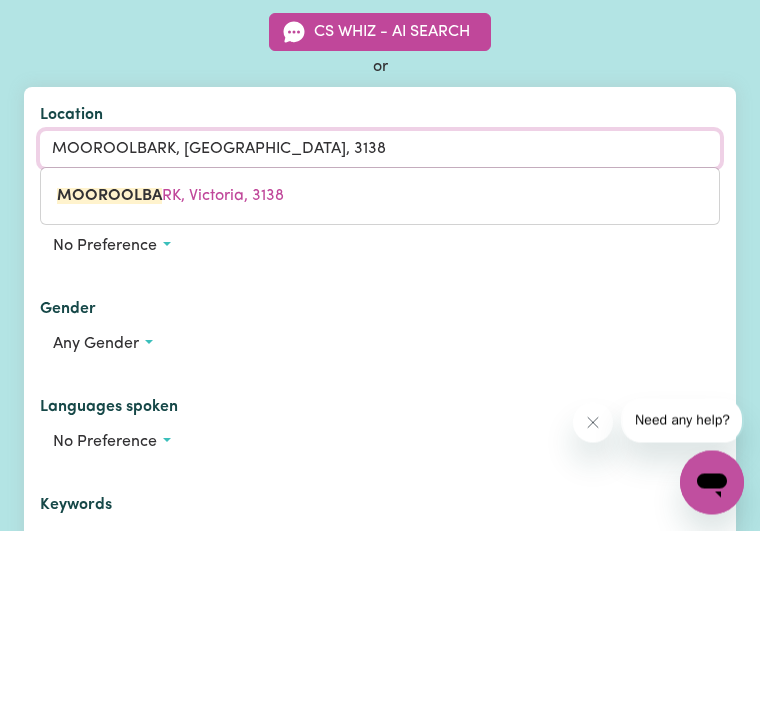 scroll, scrollTop: 177, scrollLeft: 0, axis: vertical 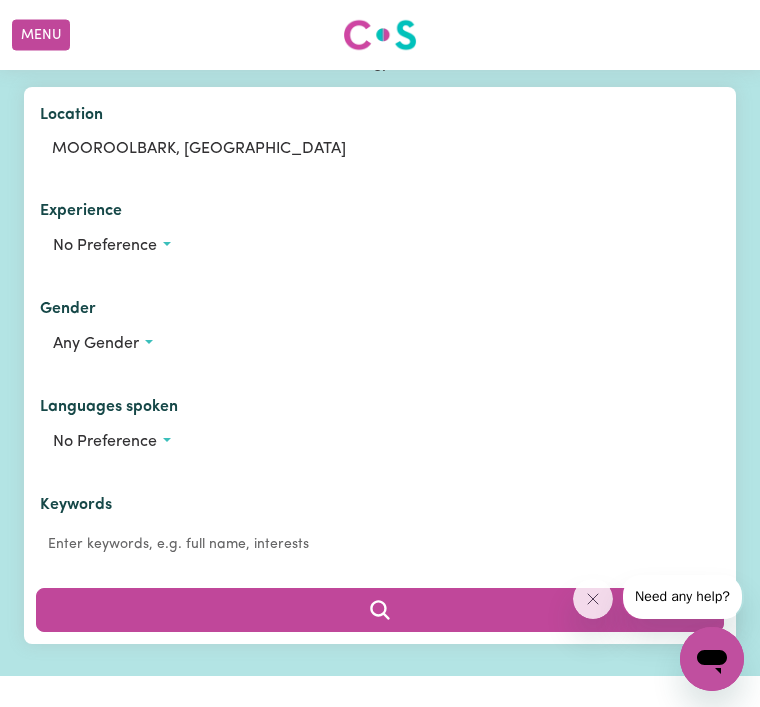 click on "No preference" at bounding box center (380, 246) 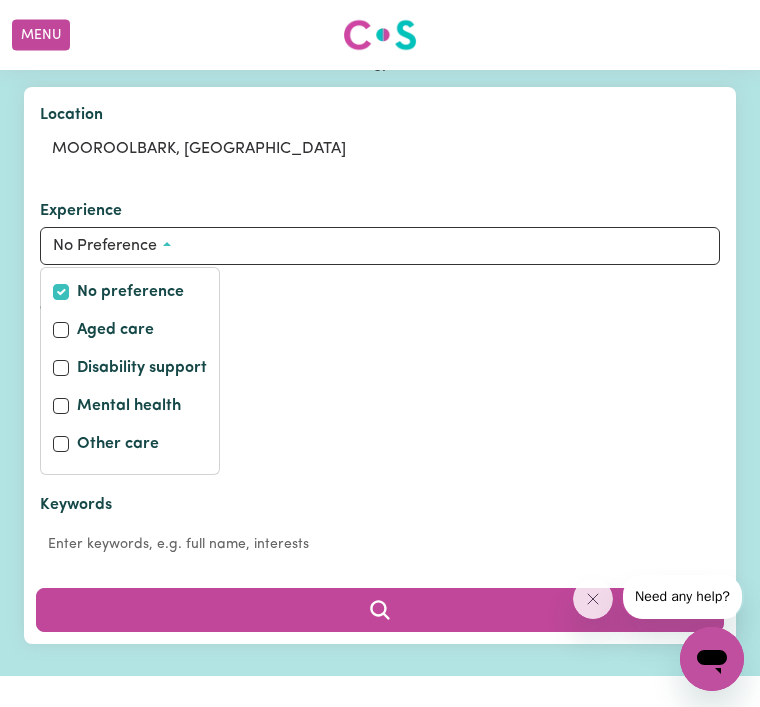 click on "Disability support" at bounding box center (61, 368) 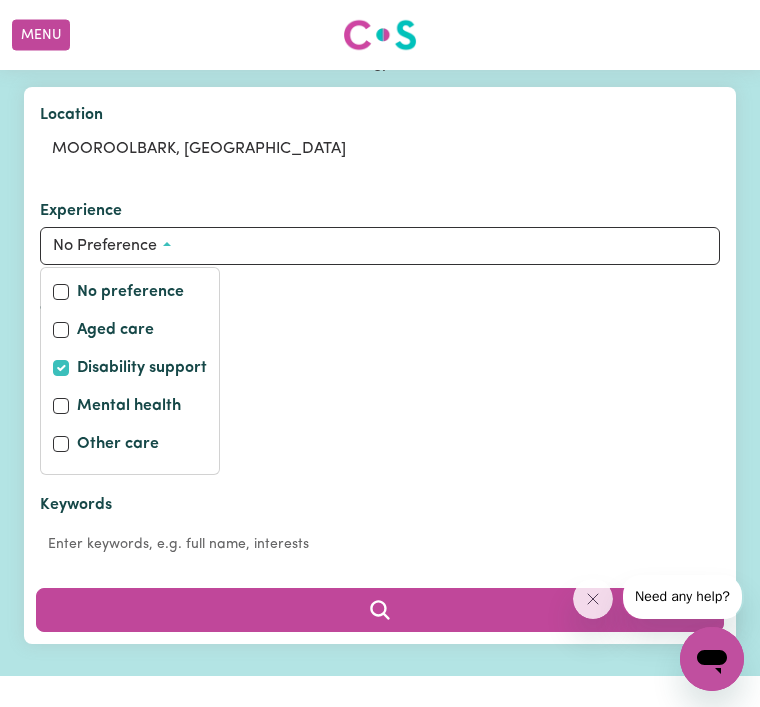 checkbox on "true" 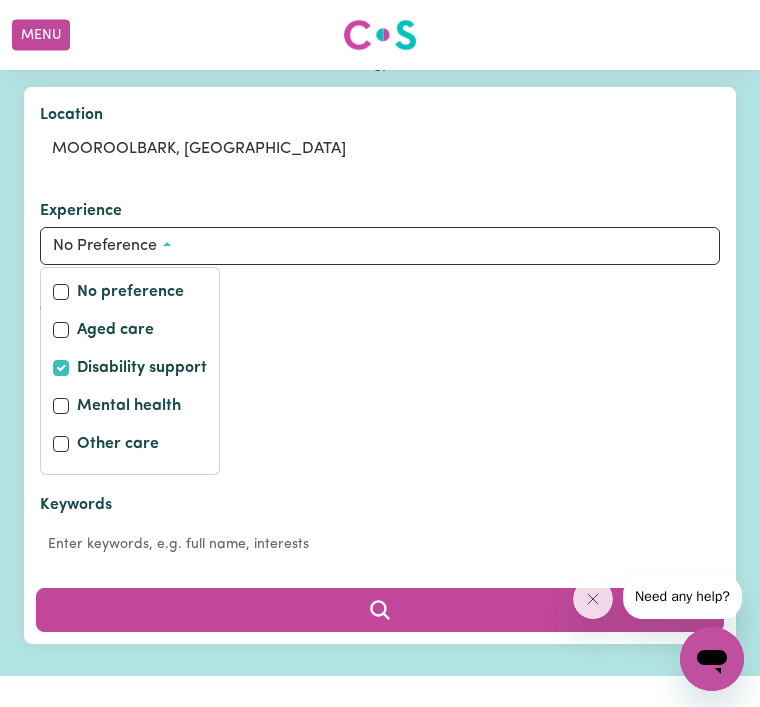checkbox on "false" 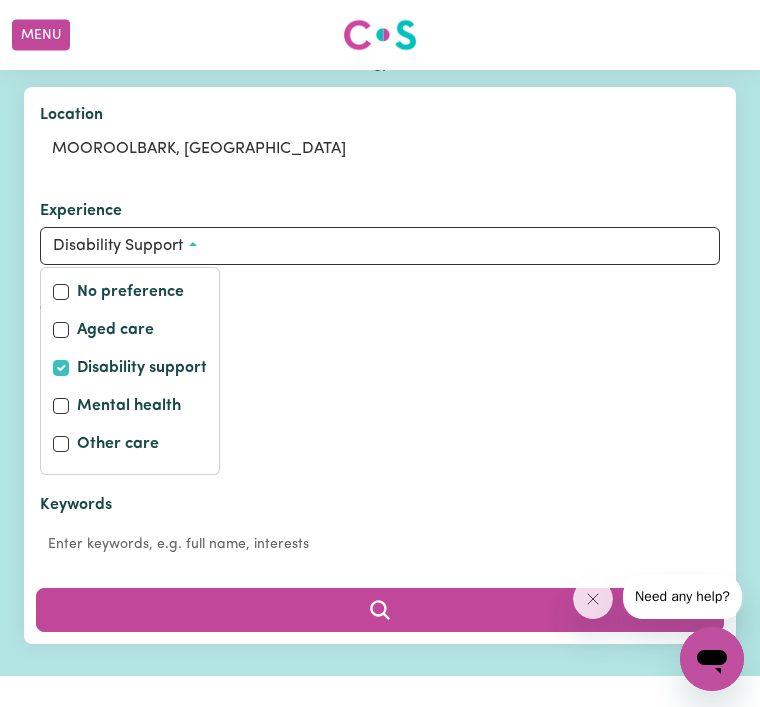click on "Mental health" at bounding box center [61, 406] 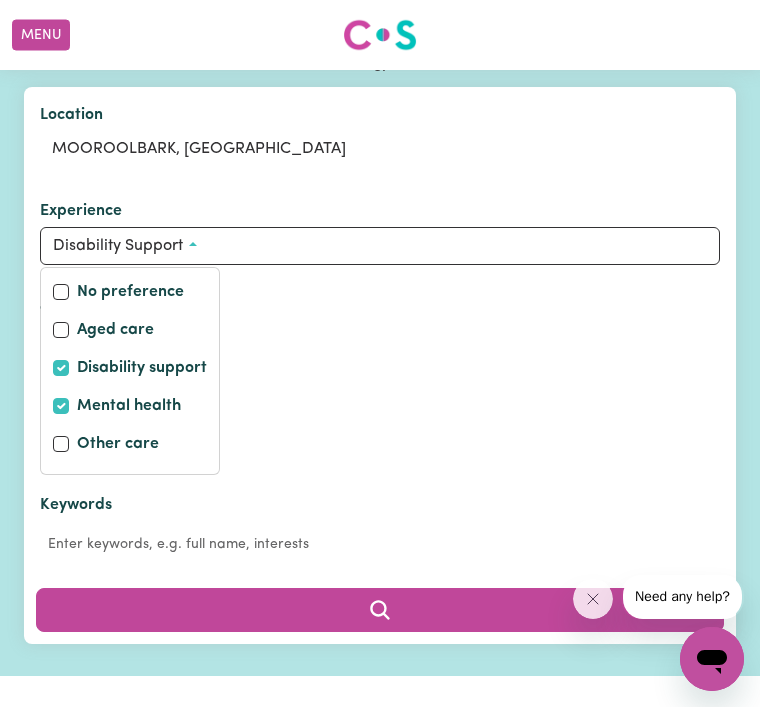 checkbox on "true" 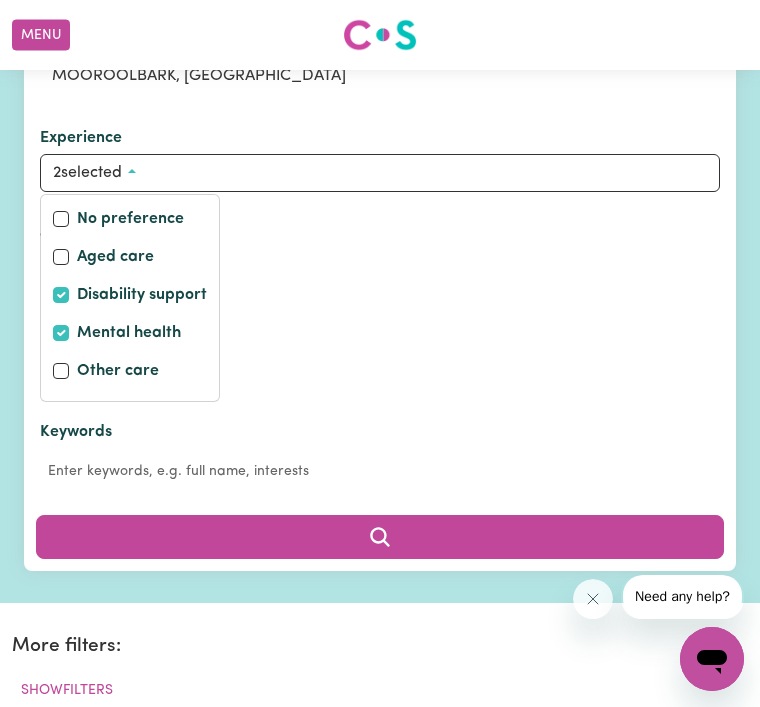 scroll, scrollTop: 278, scrollLeft: 0, axis: vertical 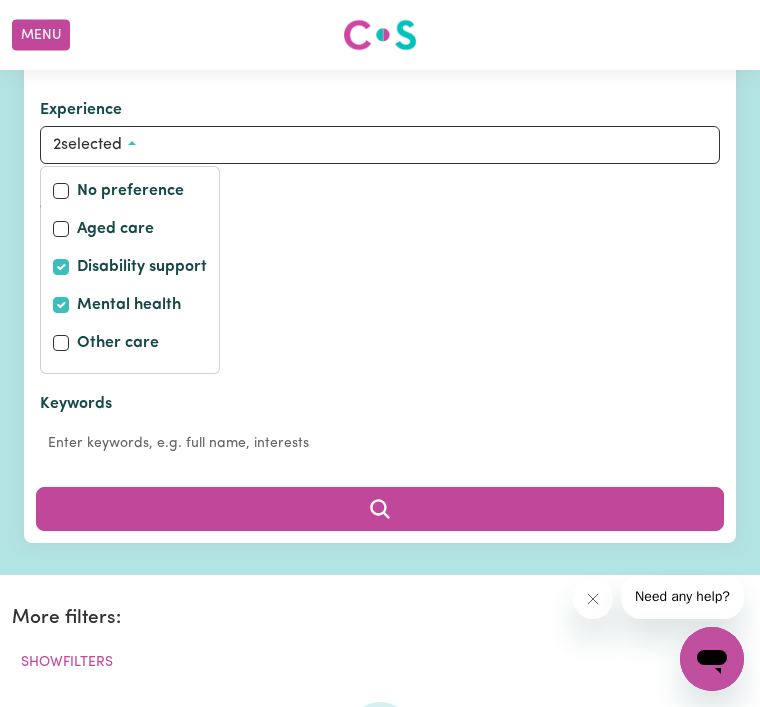 click 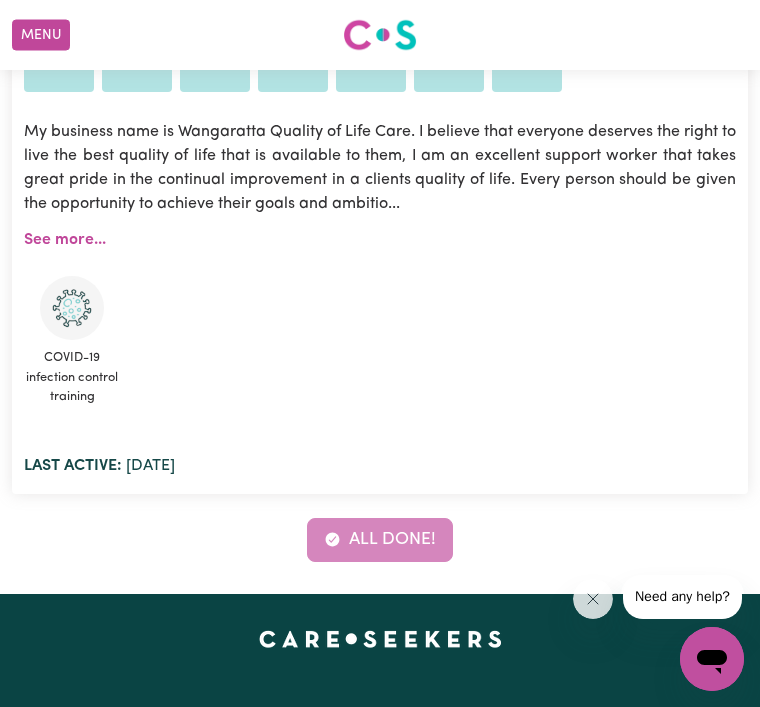 scroll, scrollTop: 20369, scrollLeft: 0, axis: vertical 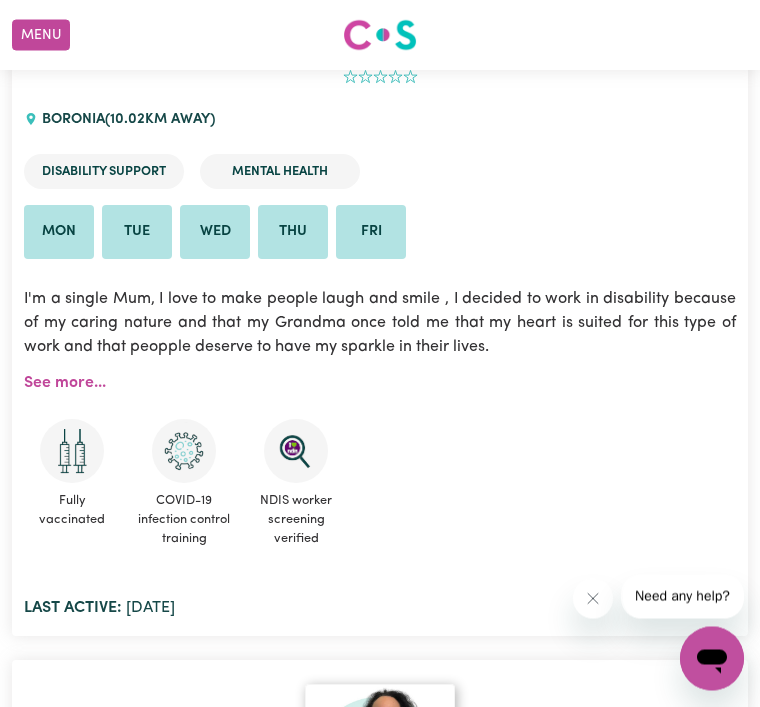 click on "Menu" at bounding box center [41, 35] 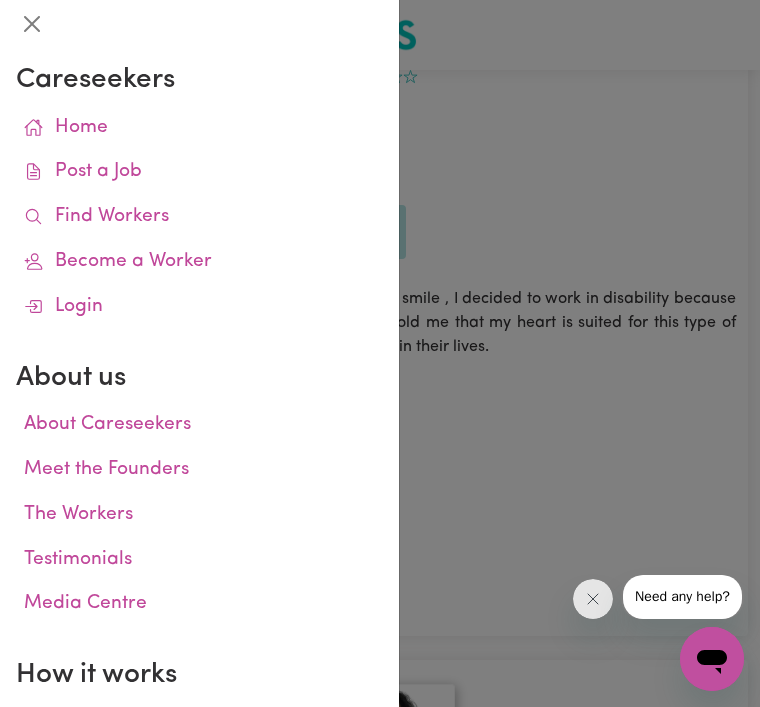 click on "Find Workers" at bounding box center (199, 217) 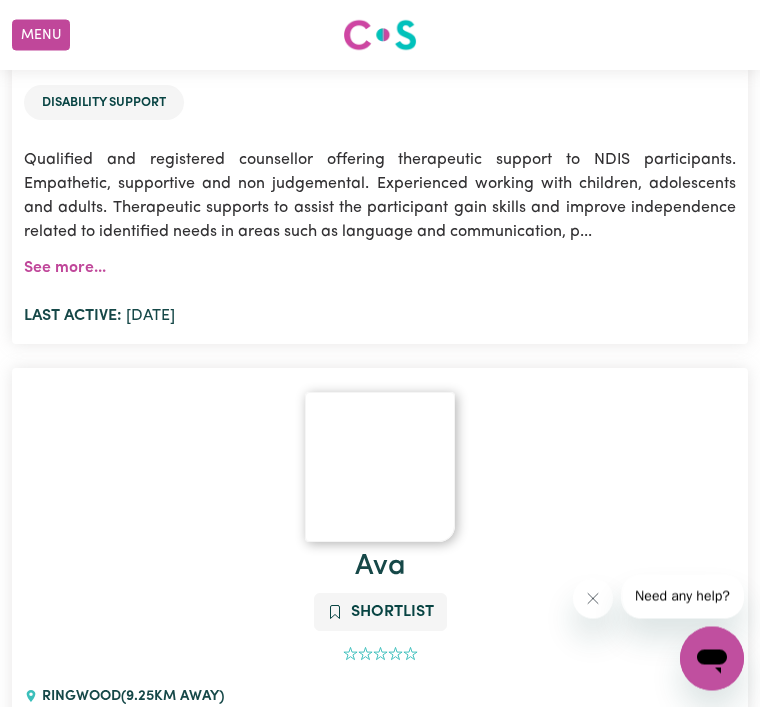 scroll, scrollTop: 7097, scrollLeft: 0, axis: vertical 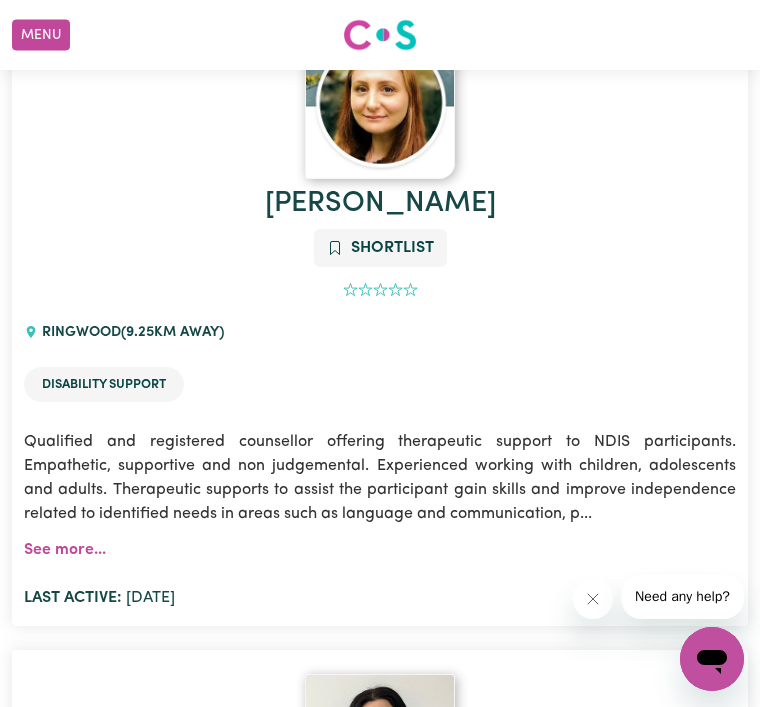click on "Menu" at bounding box center [41, 35] 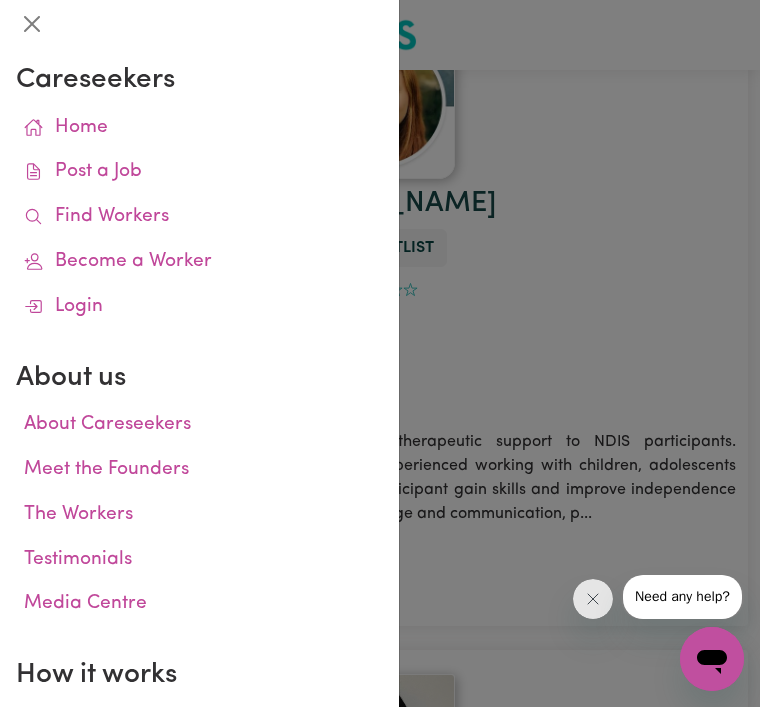 click on "Find Workers" at bounding box center [199, 217] 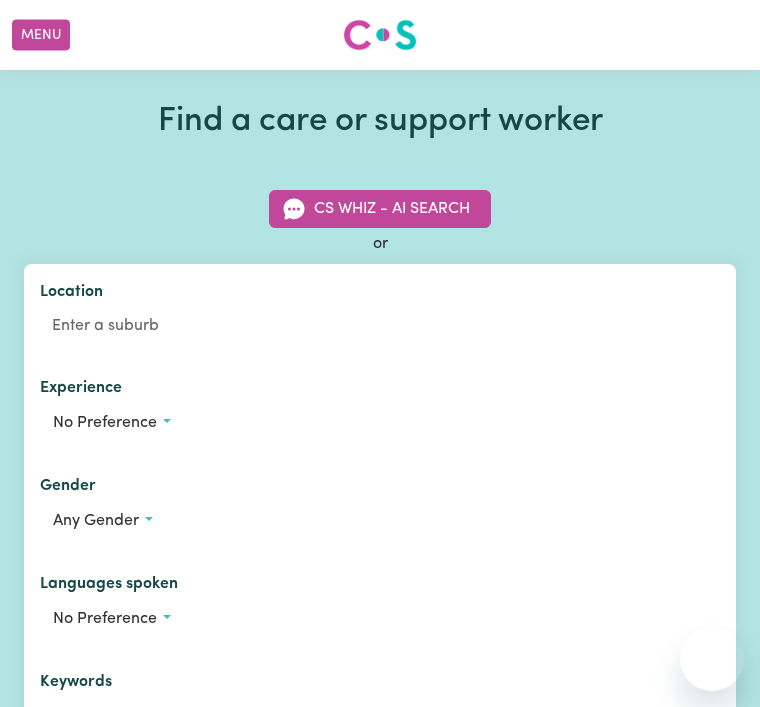 scroll, scrollTop: 0, scrollLeft: 0, axis: both 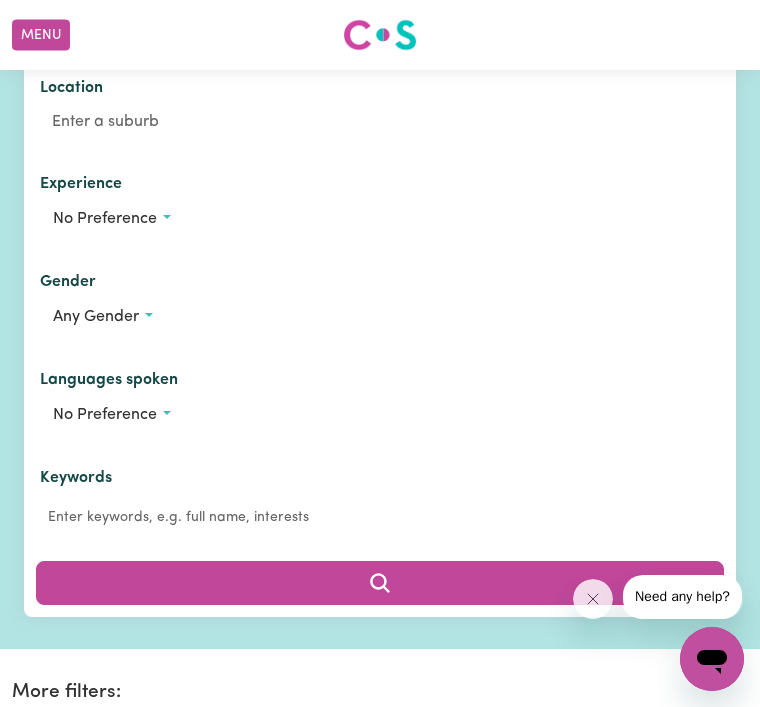 click on "Any gender" at bounding box center (380, 317) 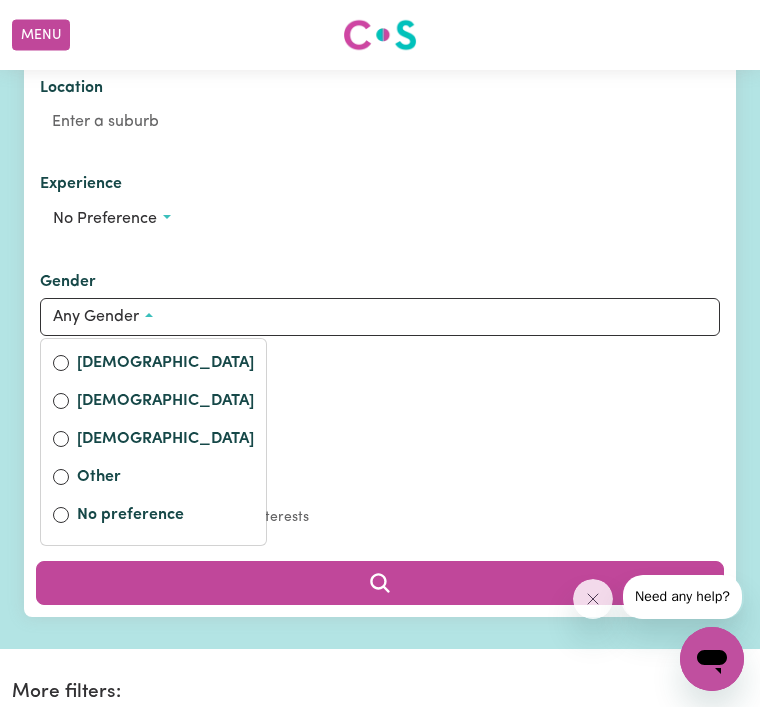 click on "[DEMOGRAPHIC_DATA]" at bounding box center [61, 363] 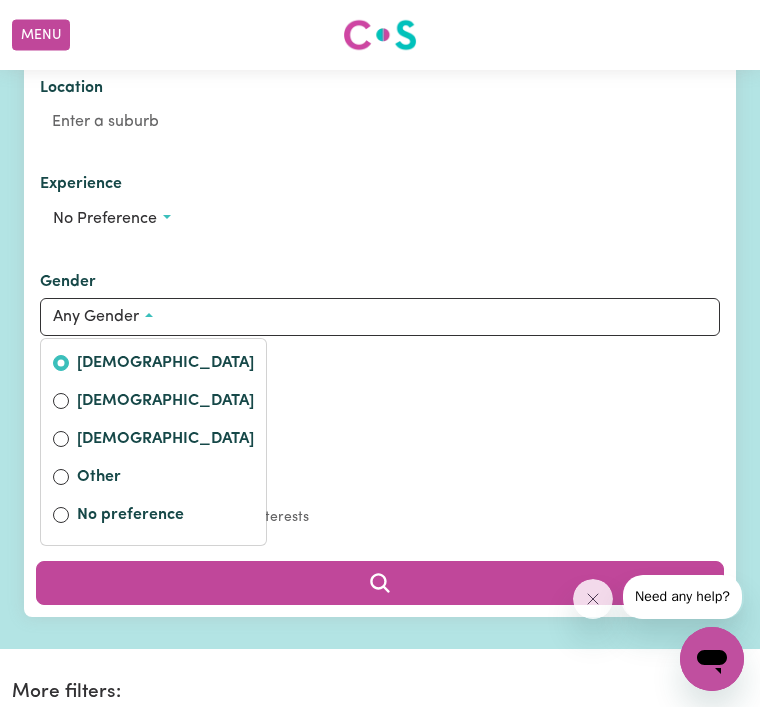 radio on "true" 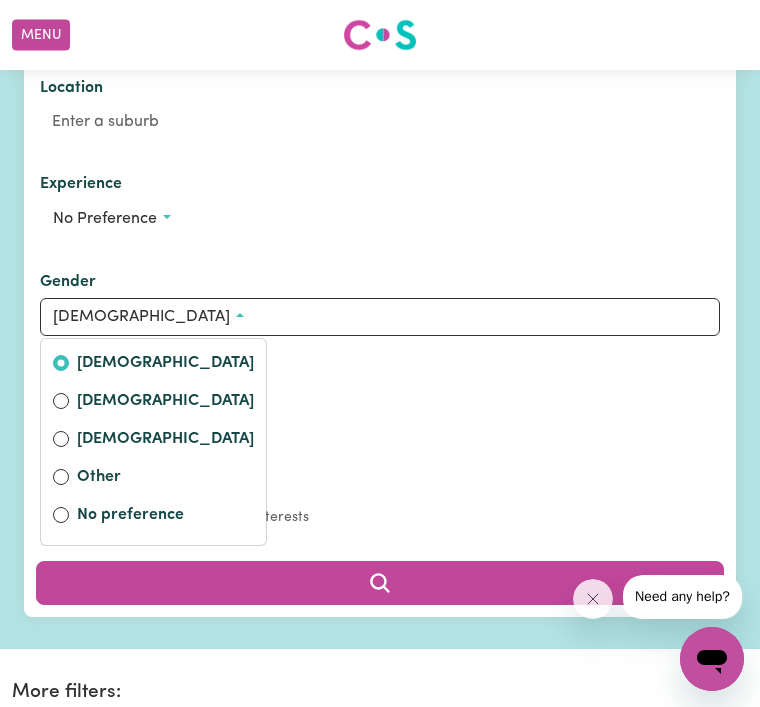 click on "No preference" at bounding box center [380, 219] 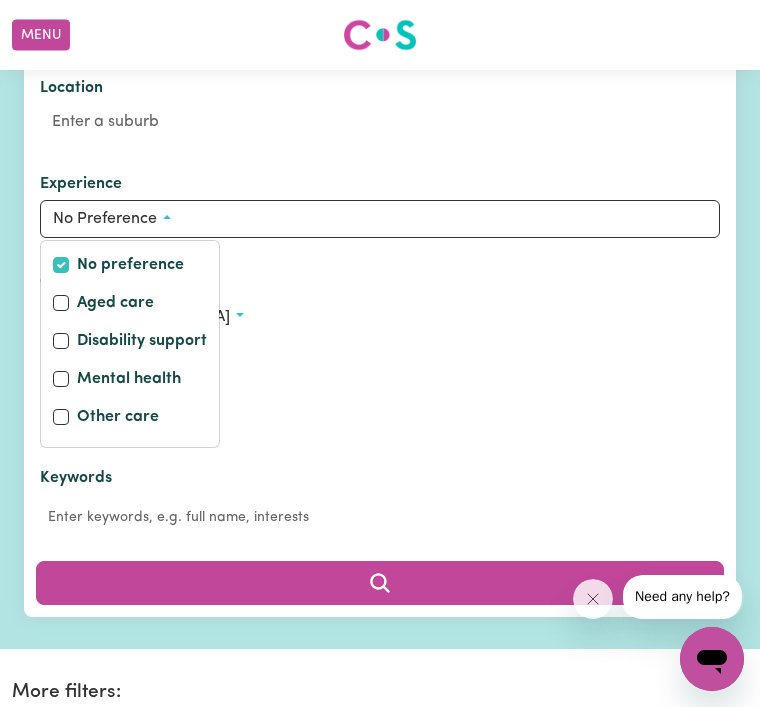 click on "Disability support" at bounding box center [61, 341] 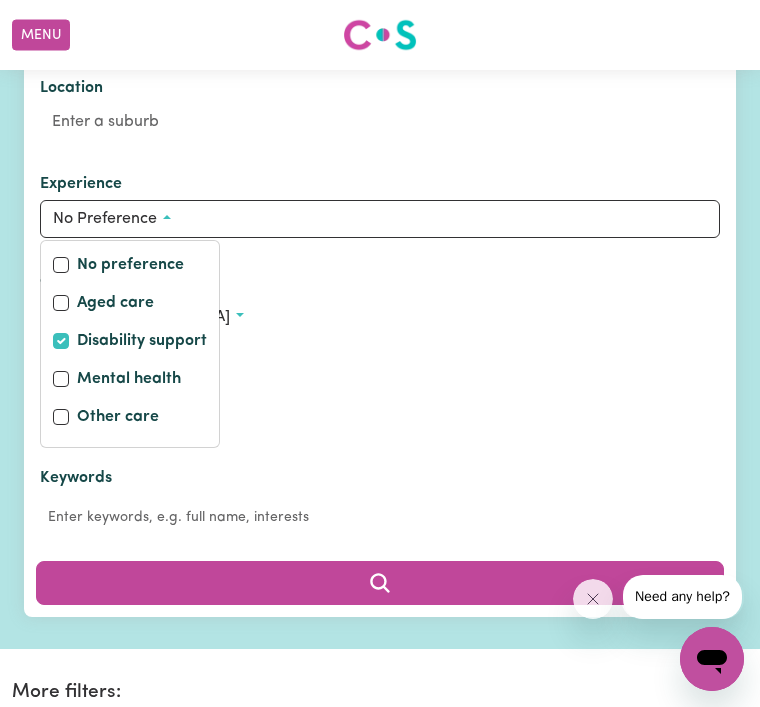 checkbox on "true" 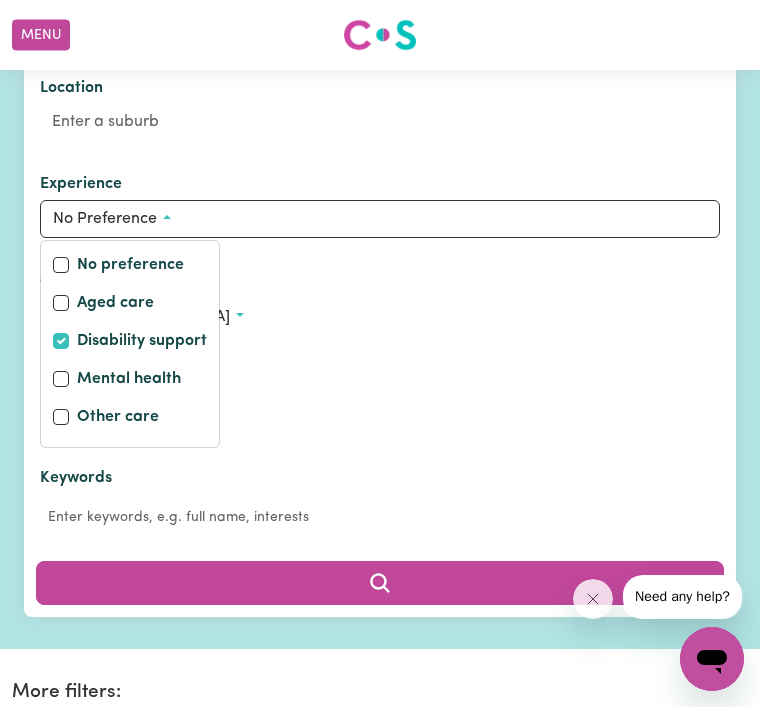 checkbox on "false" 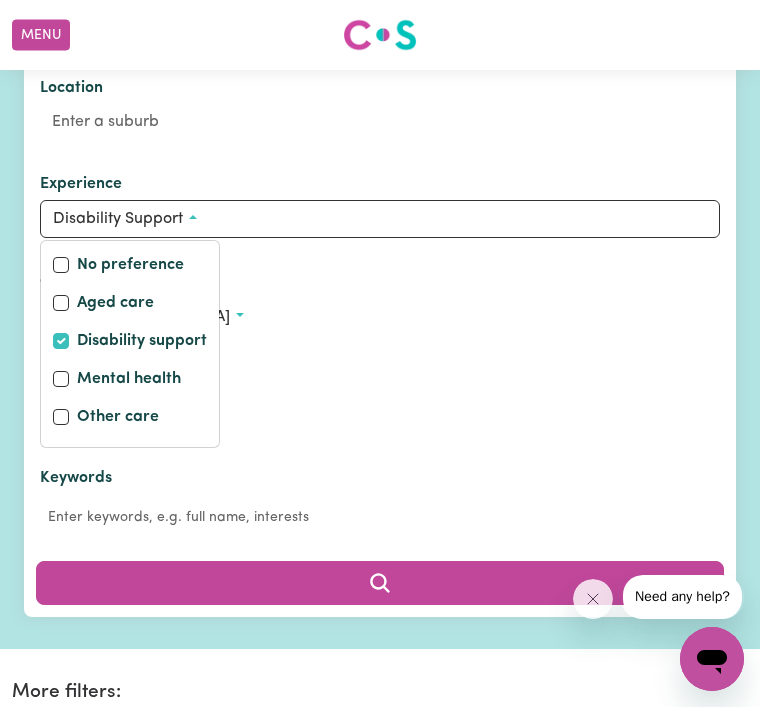 click on "Mental health" at bounding box center (61, 379) 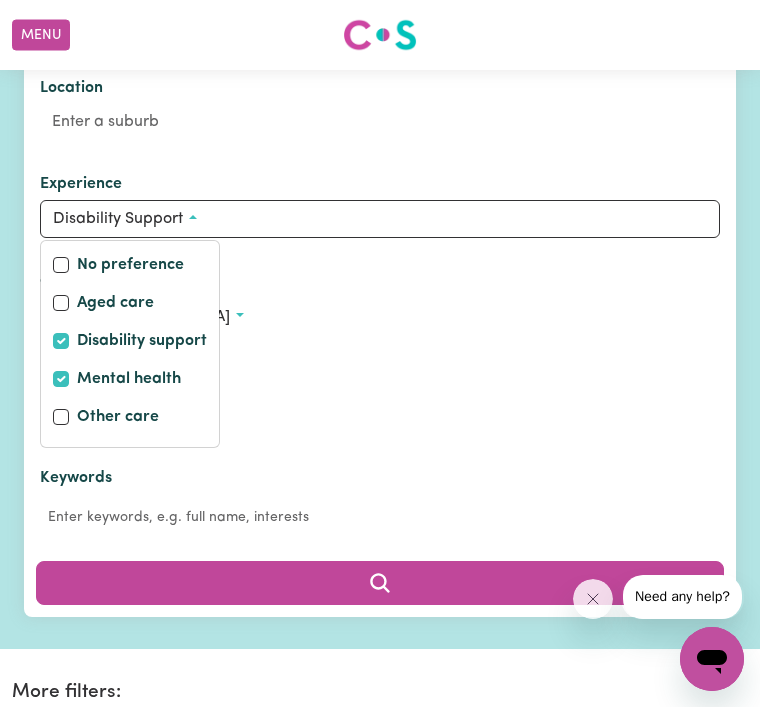 checkbox on "true" 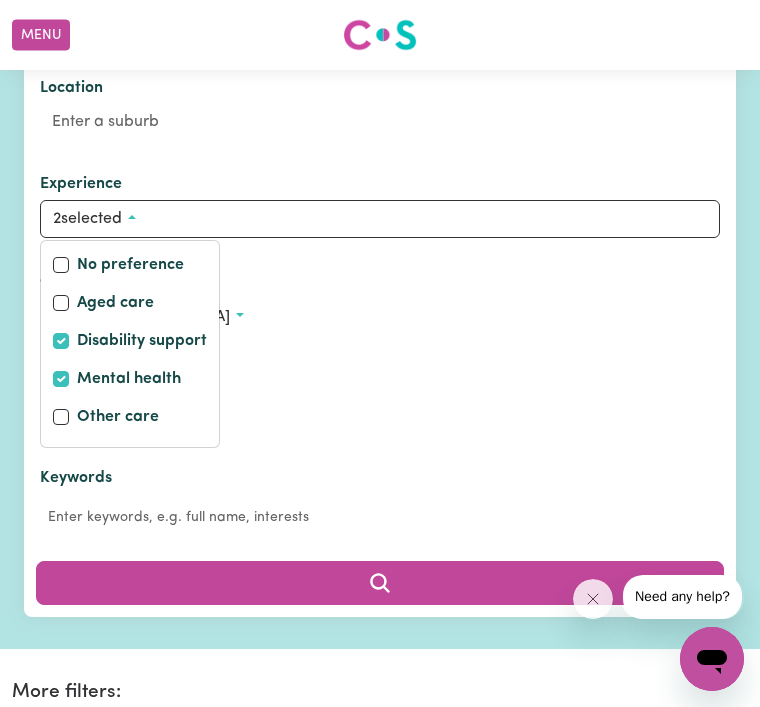 click on "Find a care or support worker CS Whiz - AI Search or Location Experience 2  selected No preference Aged care Disability support Mental health Other care Gender [DEMOGRAPHIC_DATA] [DEMOGRAPHIC_DATA] [DEMOGRAPHIC_DATA] [DEMOGRAPHIC_DATA] Other No preference Languages spoken No preference Keywords" at bounding box center [380, 257] 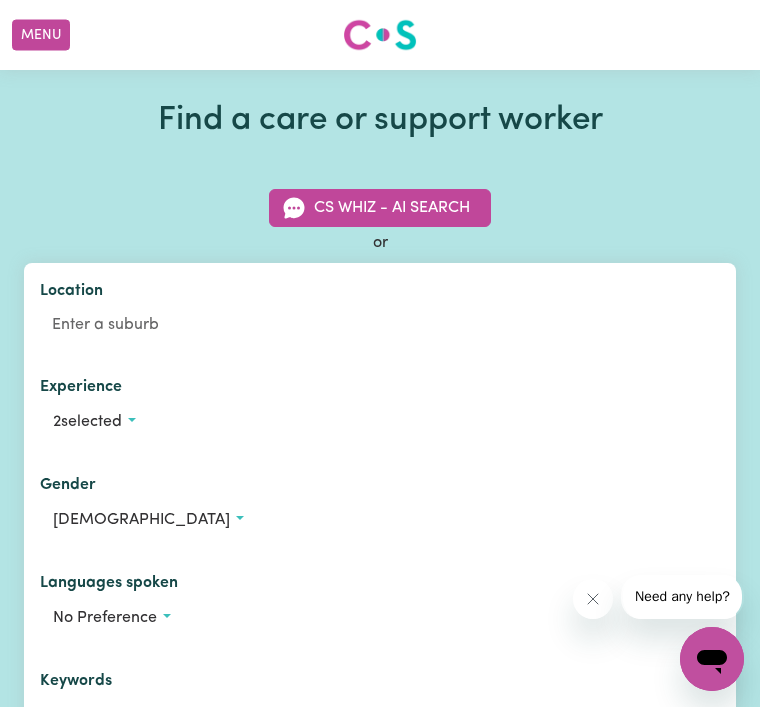 scroll, scrollTop: 0, scrollLeft: 0, axis: both 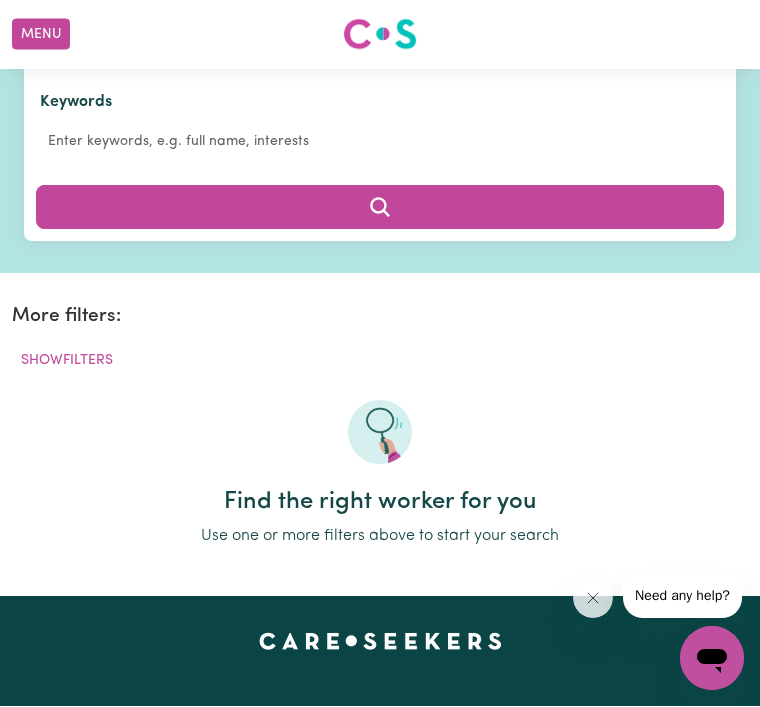 click on "Show  Filters" at bounding box center [67, 361] 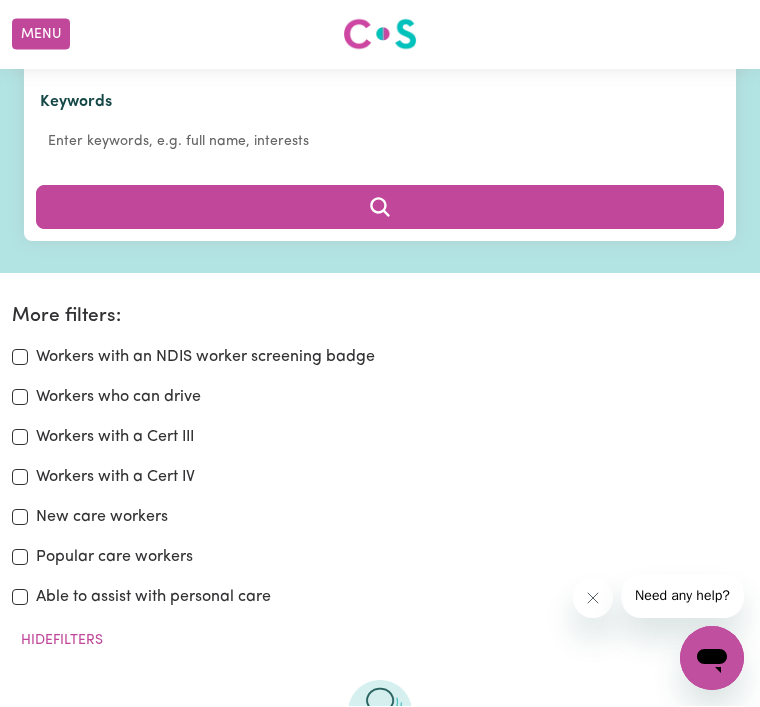 scroll, scrollTop: 580, scrollLeft: 0, axis: vertical 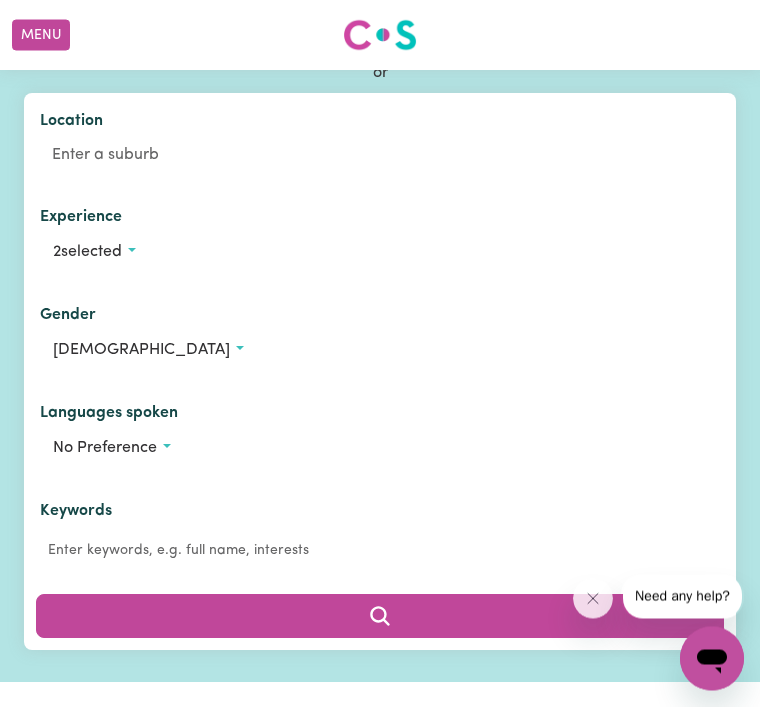 click on "No preference" at bounding box center (380, 449) 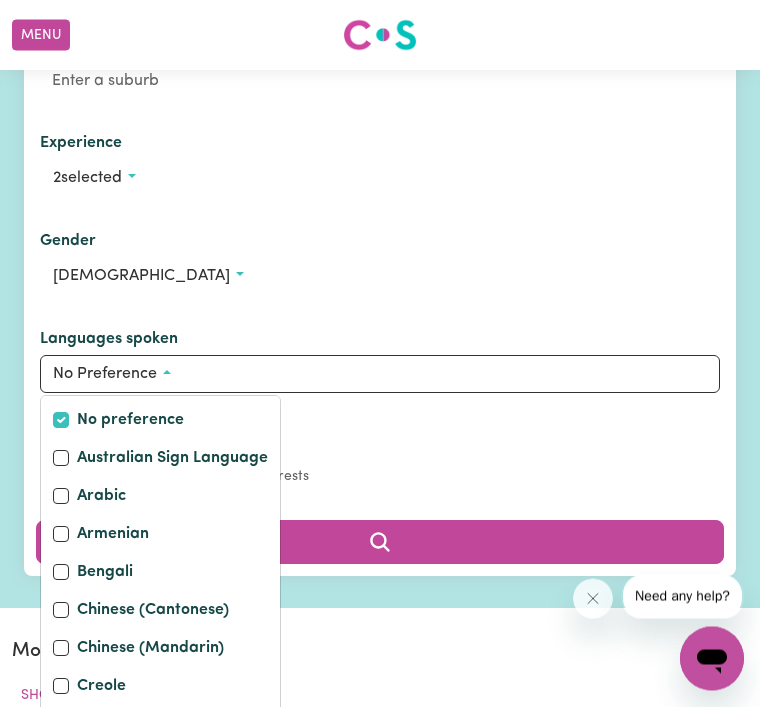 scroll, scrollTop: 244, scrollLeft: 0, axis: vertical 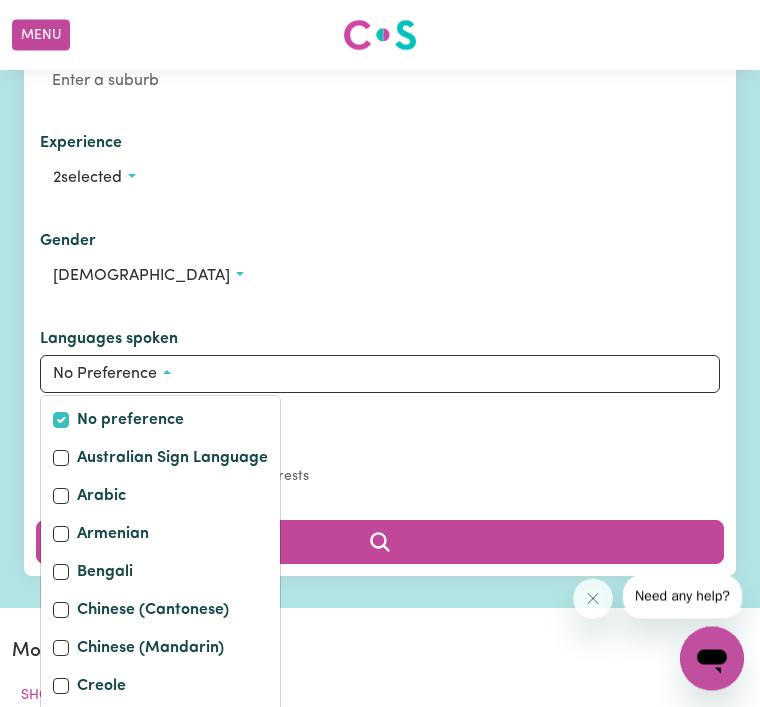 click on "Keywords" at bounding box center [380, 459] 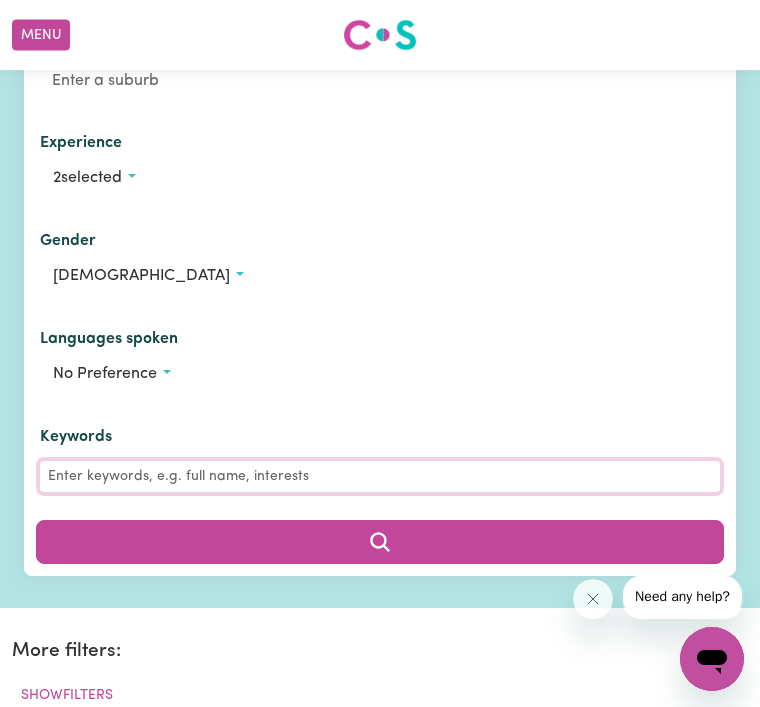 click on "Keywords" at bounding box center (380, 476) 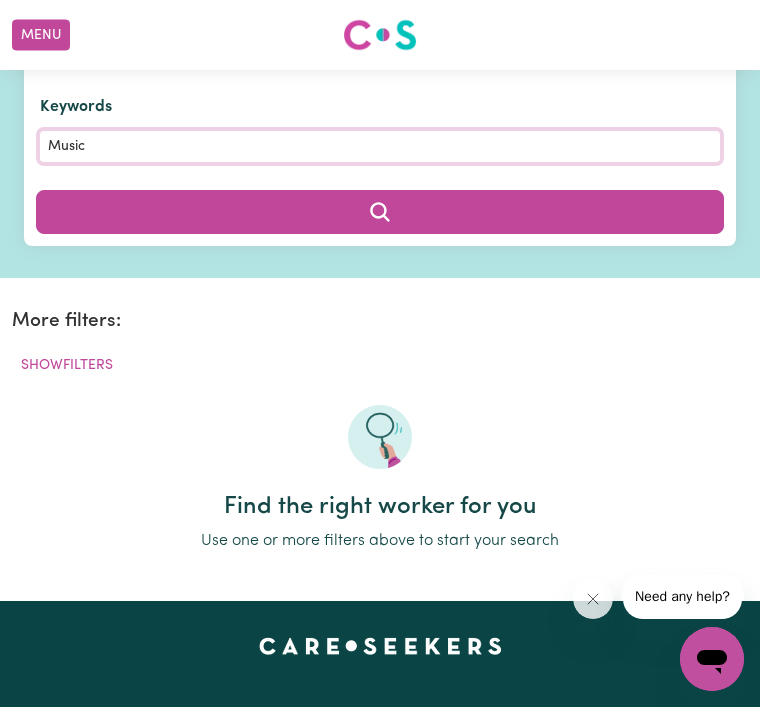 scroll, scrollTop: 572, scrollLeft: 0, axis: vertical 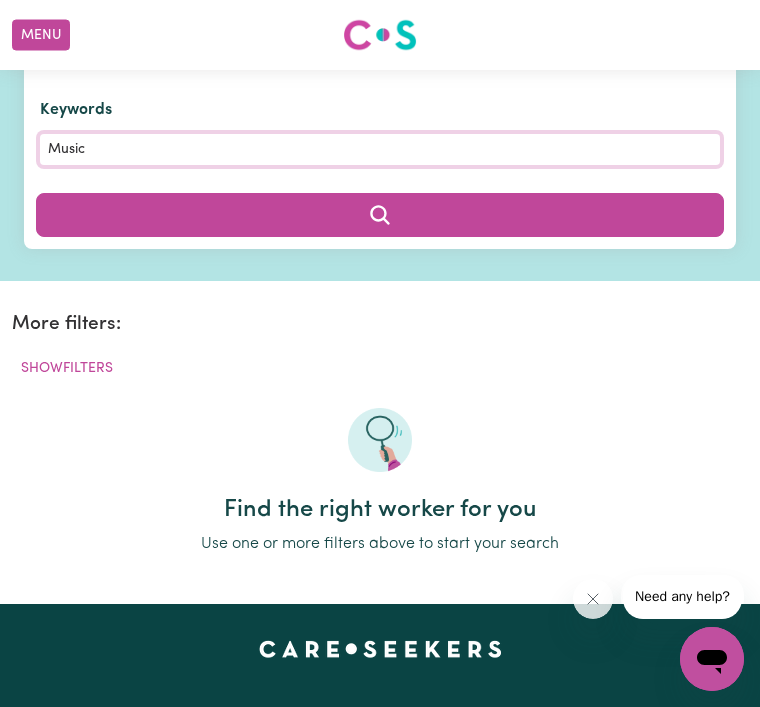 type on "Music" 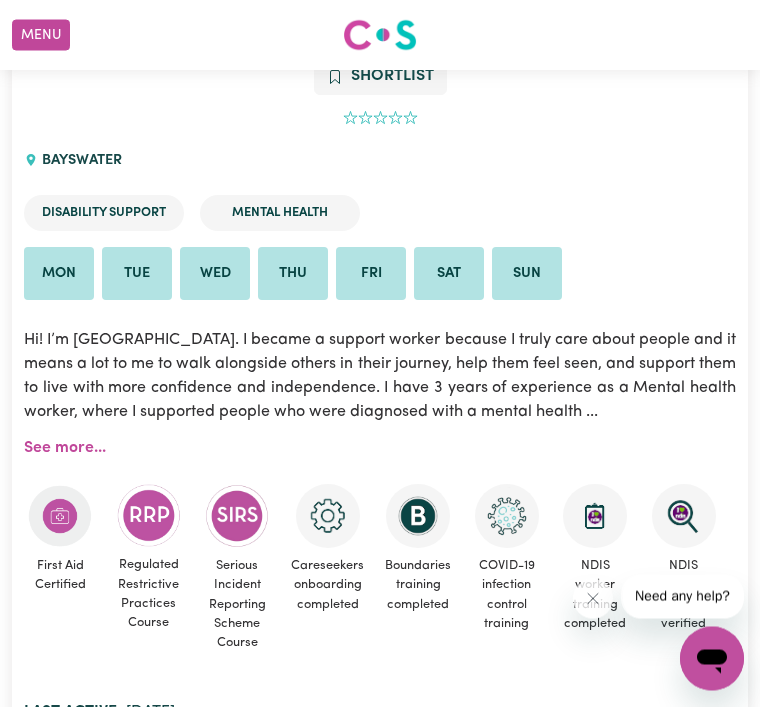 scroll, scrollTop: 1229, scrollLeft: 0, axis: vertical 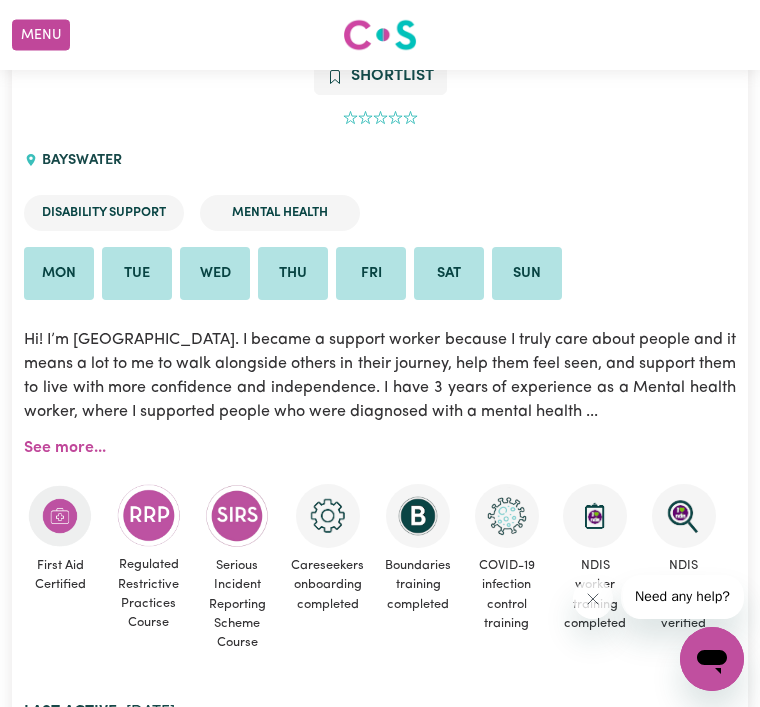 click on "See more..." at bounding box center [65, 448] 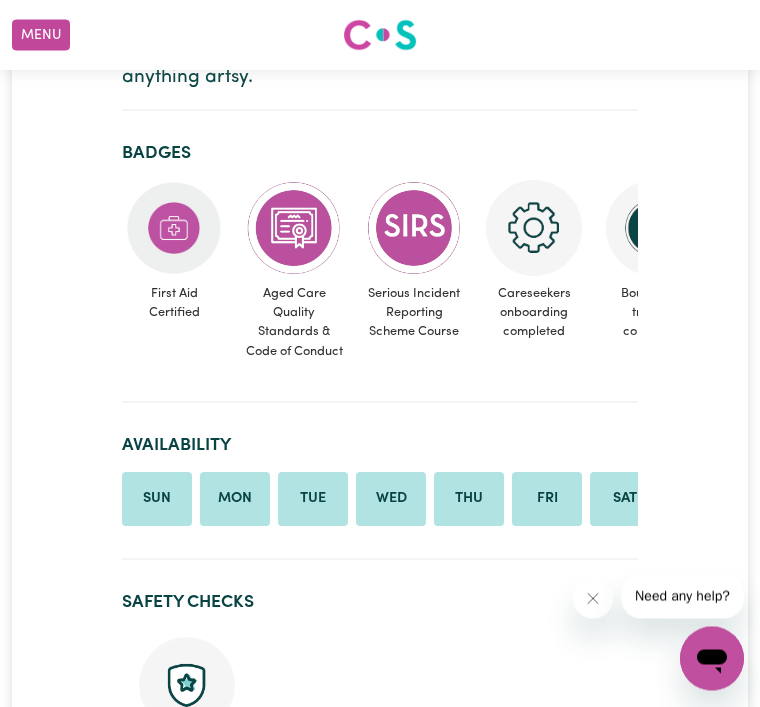 scroll, scrollTop: 921, scrollLeft: 0, axis: vertical 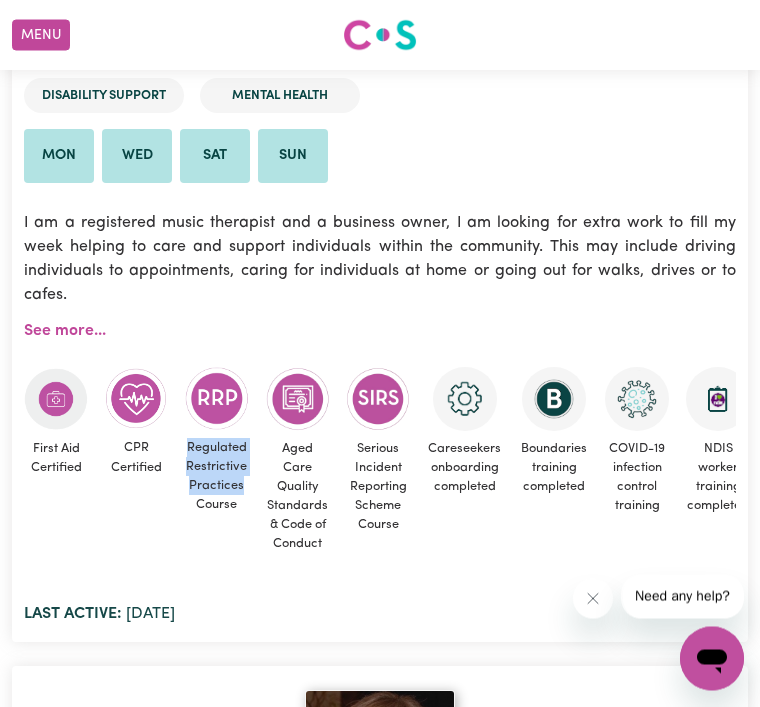 click on "Renee Shortlist 0 CRONULLA Disability Support Mental Health Mon Wed Sat Sun I am a registered music therapist and a business owner, I am looking for extra work to fill my week helping to care and support individuals within the community. This may include driving individuals to appointments, caring for individuals at home or going out for walks, drives or to cafes.  See more... First Aid Certified CPR Certified Regulated Restrictive Practices Course Aged Care Quality Standards & Code of Conduct Serious Incident Reporting Scheme Course Careseekers onboarding completed Boundaries training completed COVID-19 infection control training NDIS worker training completed NDIS worker screening verified Last active:    May 30, 2025" at bounding box center (380, 262) 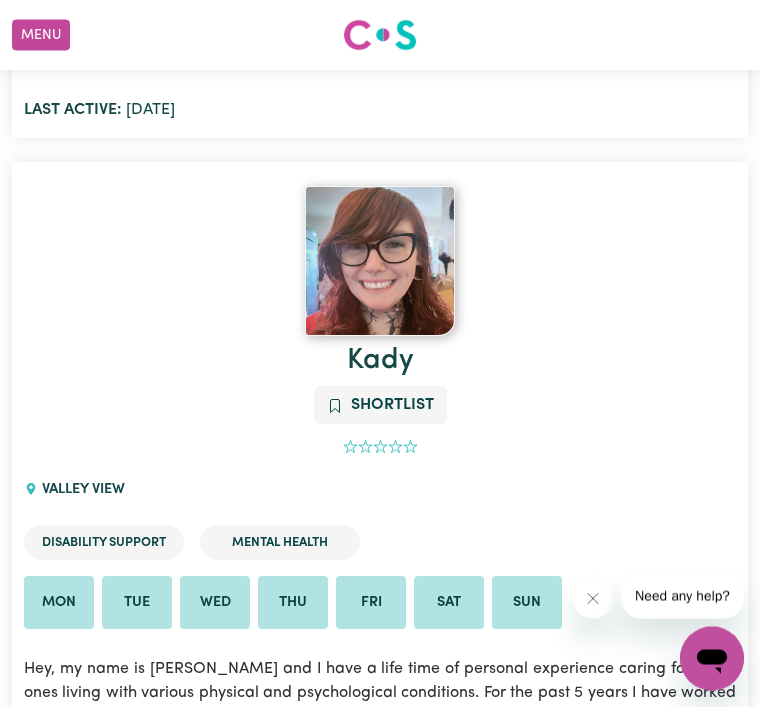 scroll, scrollTop: 20789, scrollLeft: 0, axis: vertical 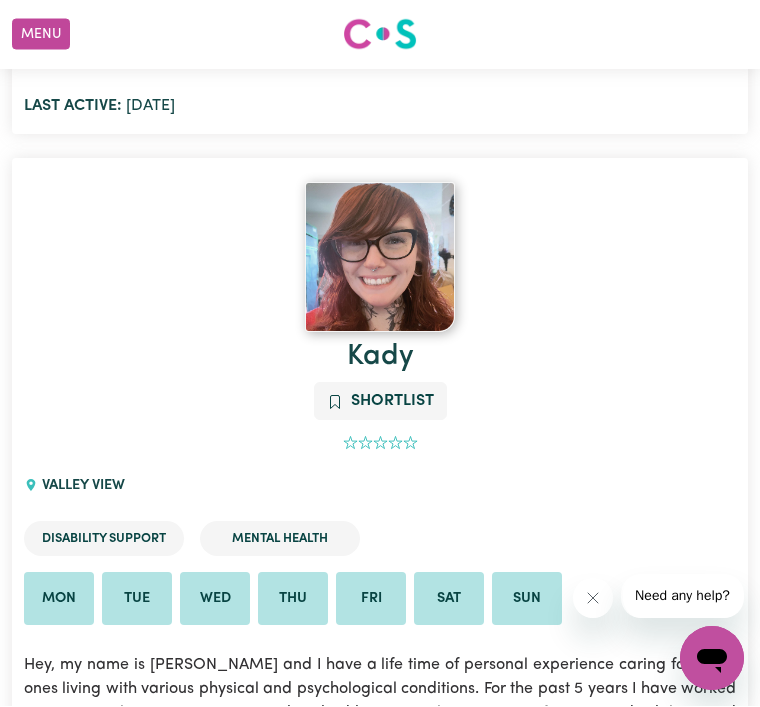 click on "See more..." at bounding box center [65, 774] 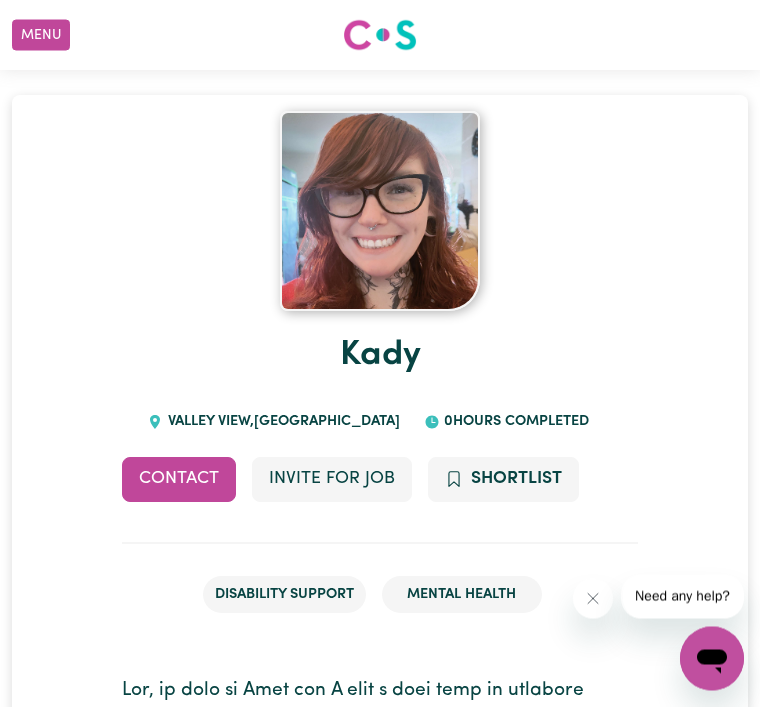 scroll, scrollTop: 0, scrollLeft: 0, axis: both 